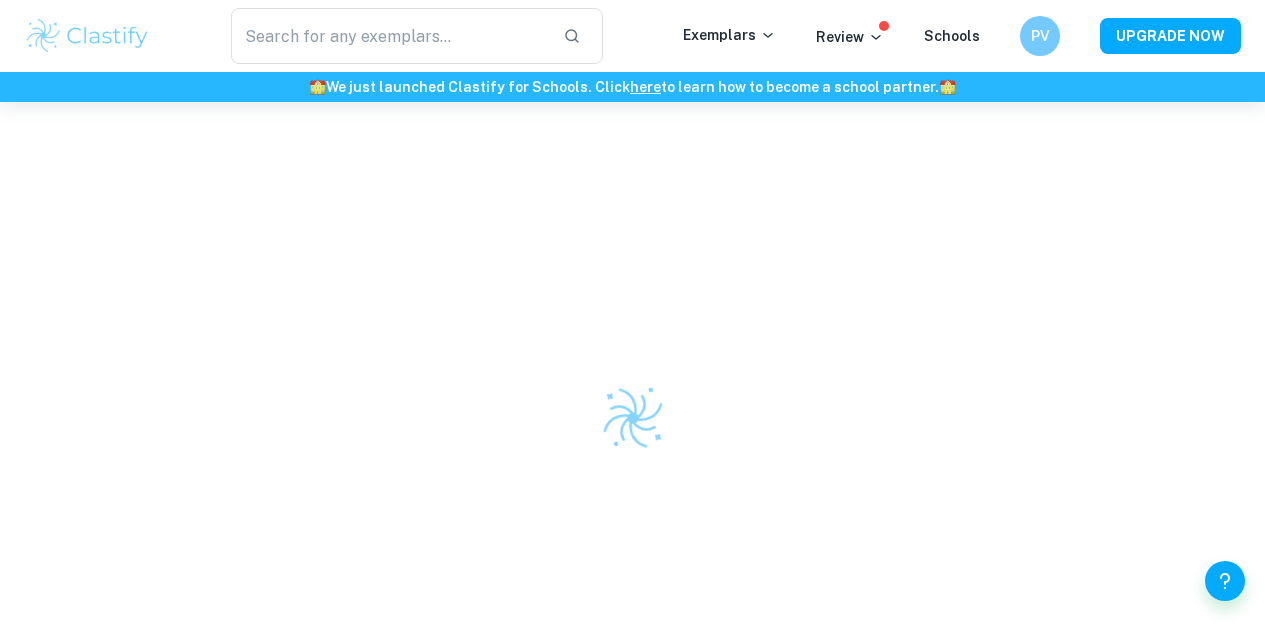 scroll, scrollTop: 0, scrollLeft: 0, axis: both 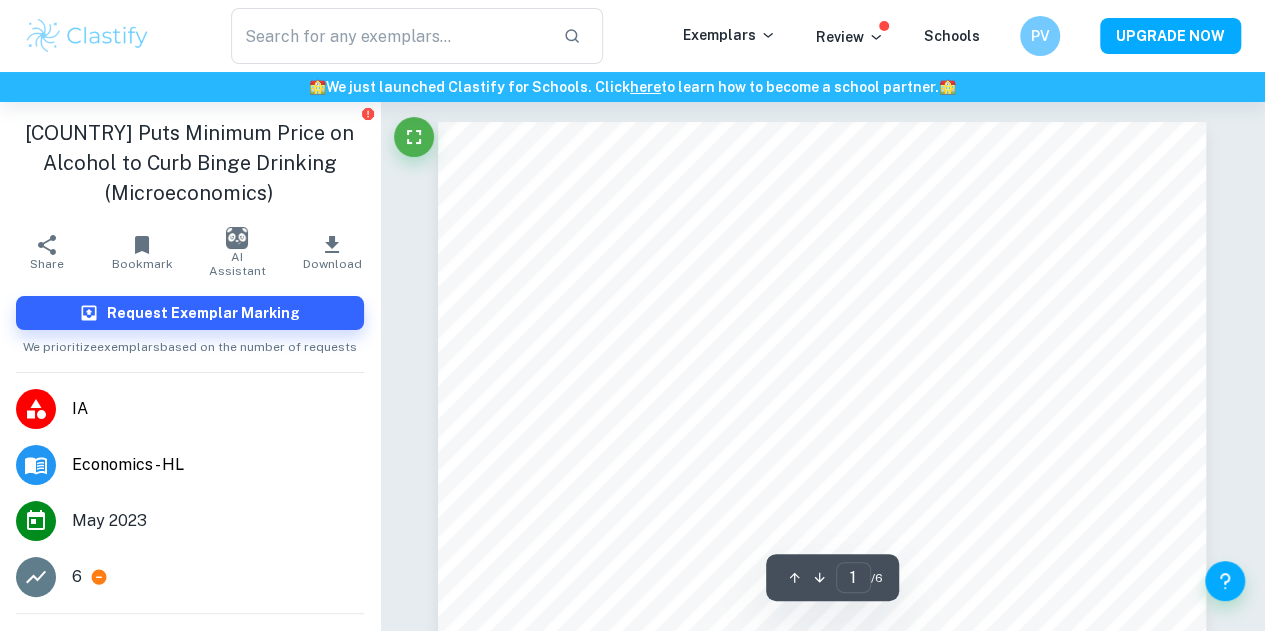click at bounding box center [87, 36] 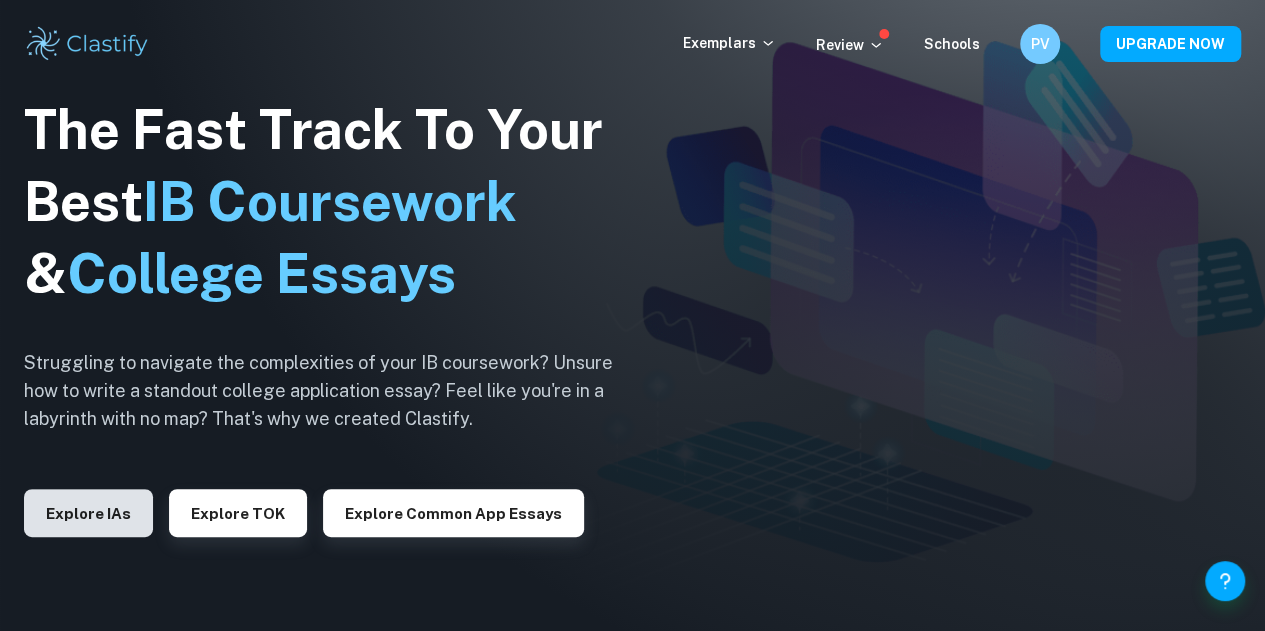 click on "Explore IAs" at bounding box center (88, 513) 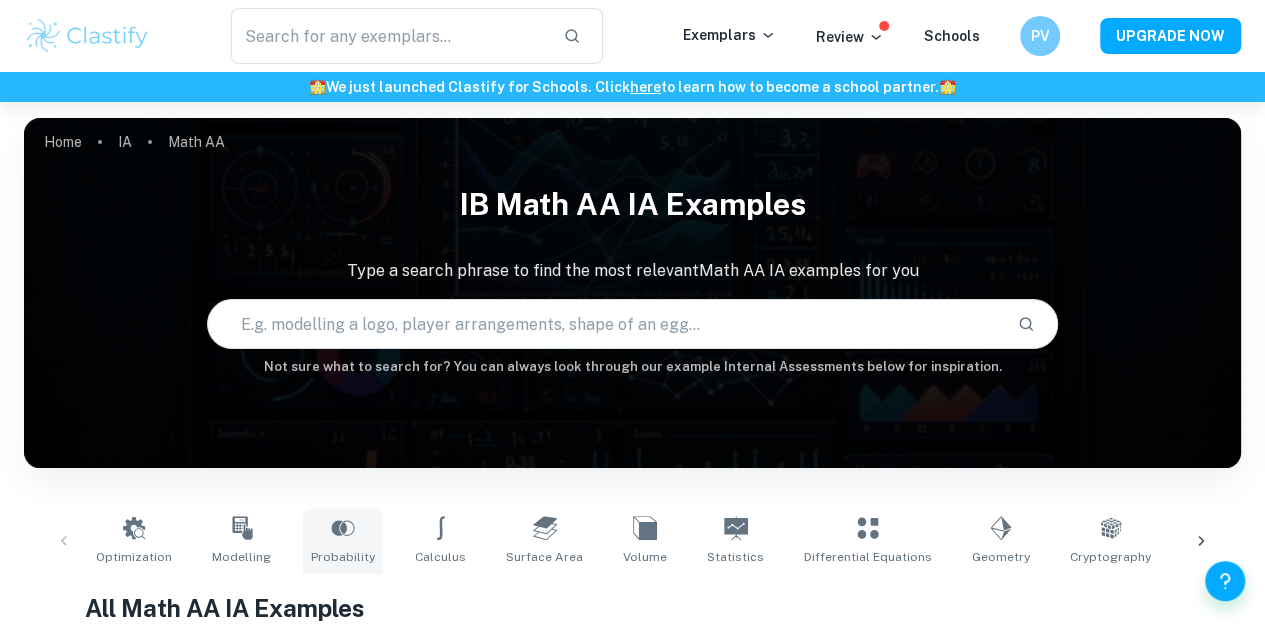 scroll, scrollTop: 498, scrollLeft: 0, axis: vertical 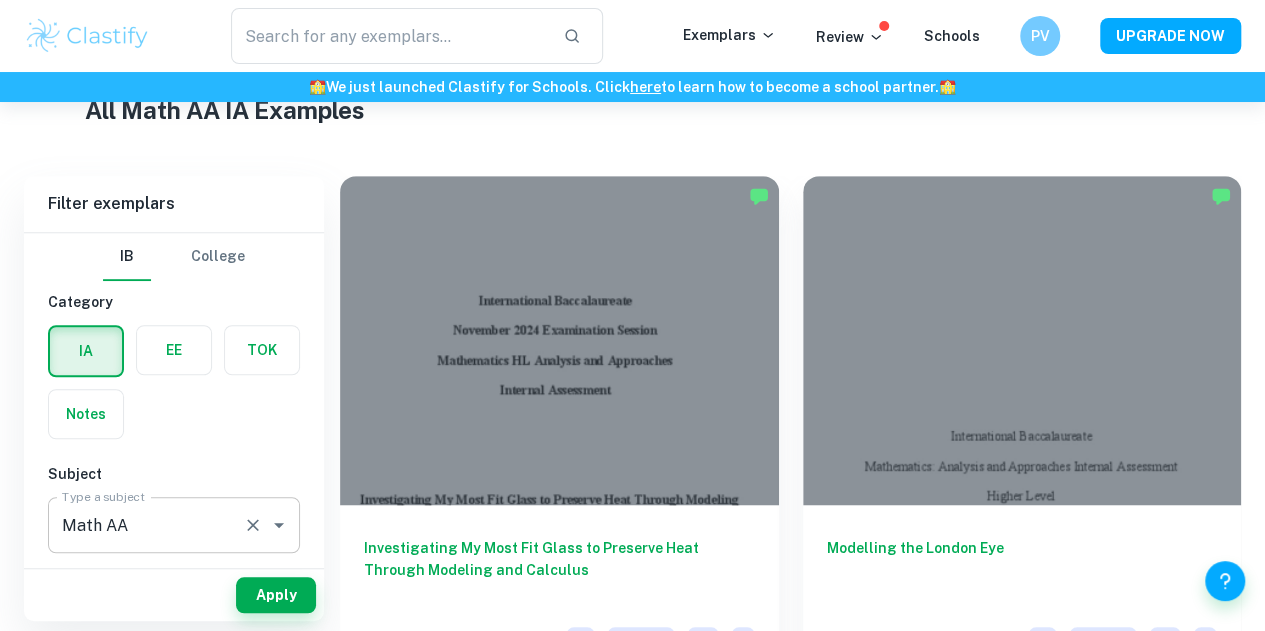 click on "Math AA" at bounding box center (146, 525) 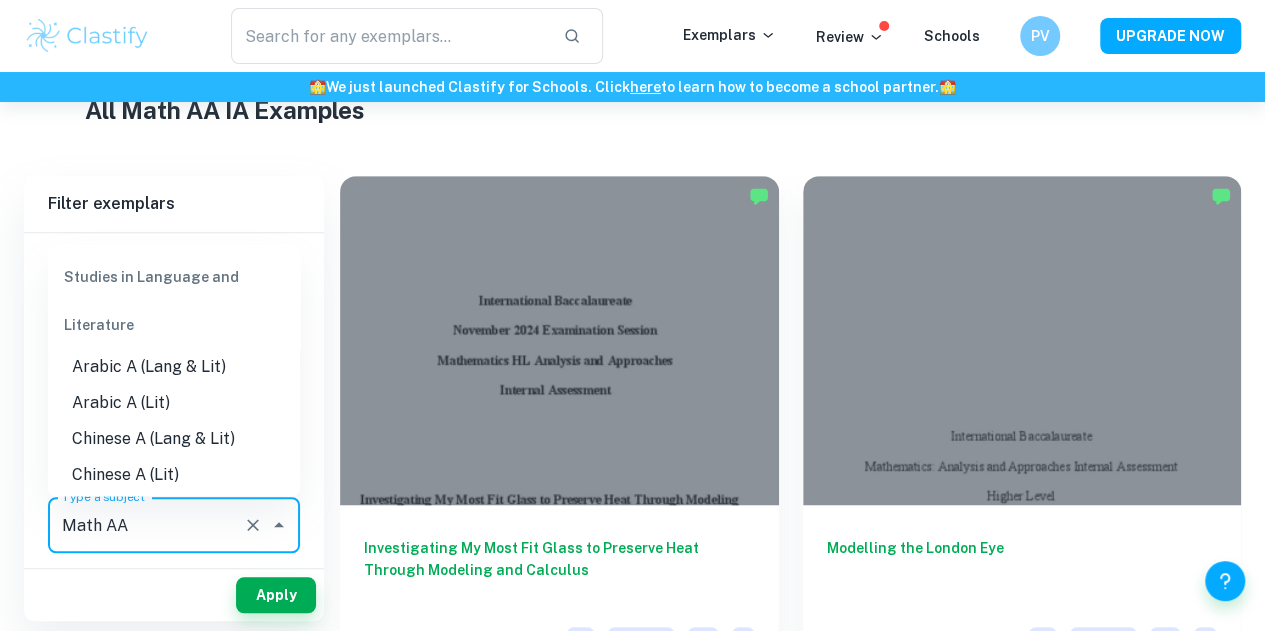 click on "Math AA" at bounding box center (146, 525) 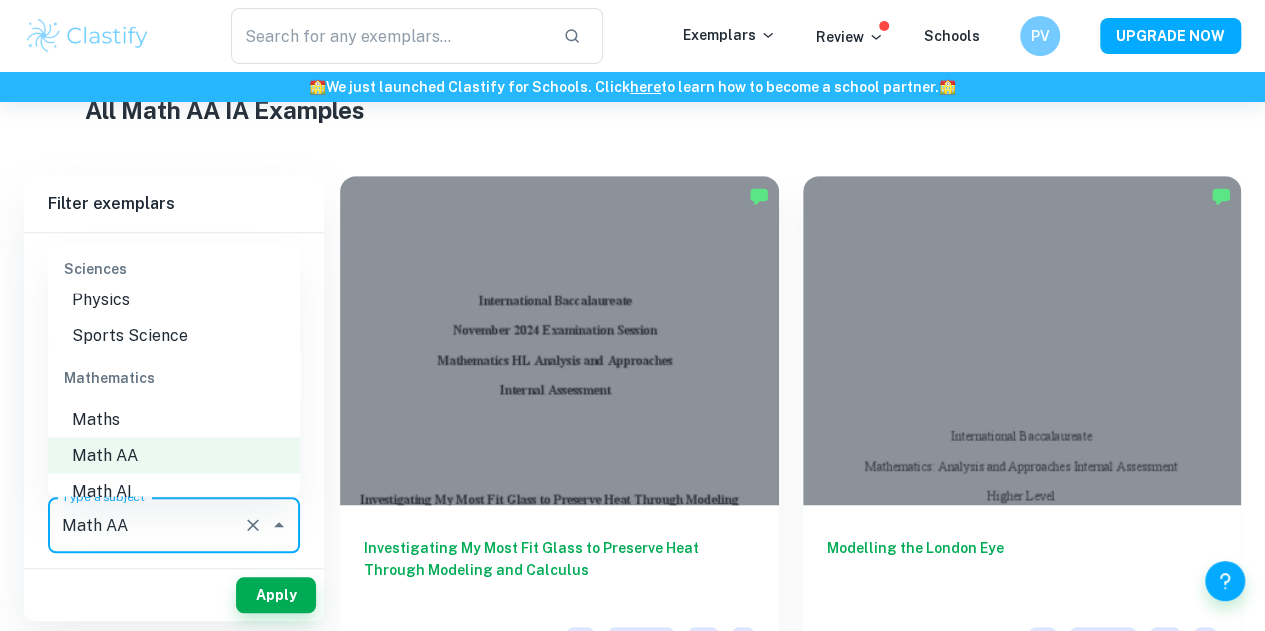click on "Physics" at bounding box center [174, 299] 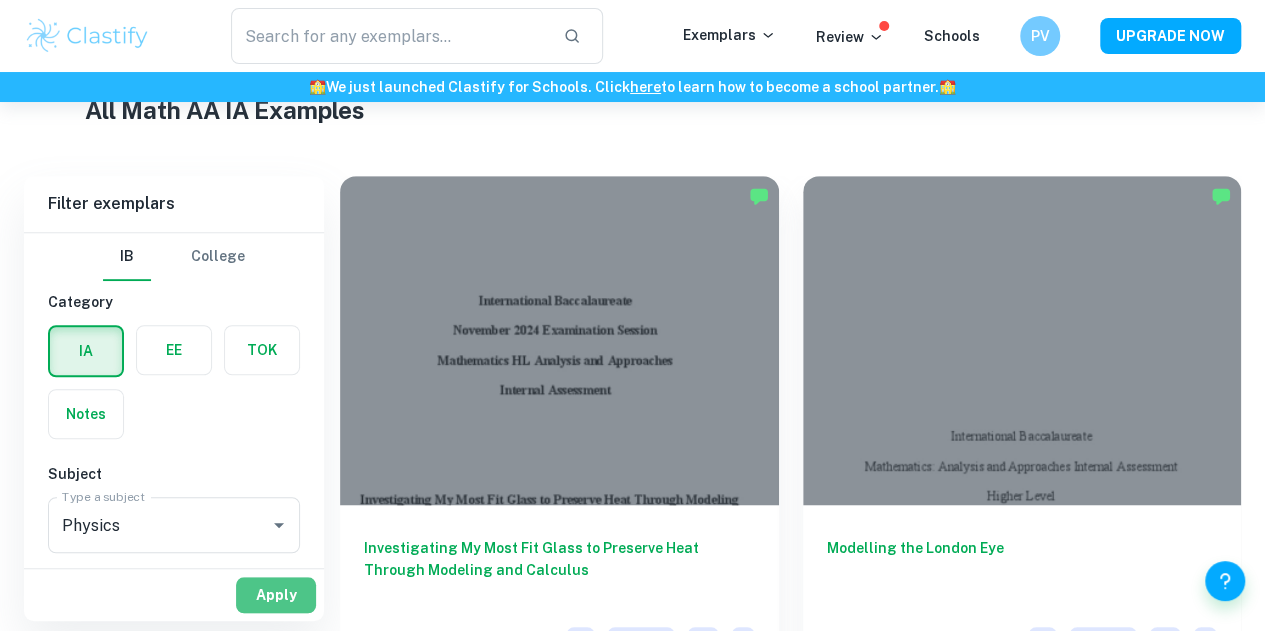 click on "Apply" at bounding box center (276, 595) 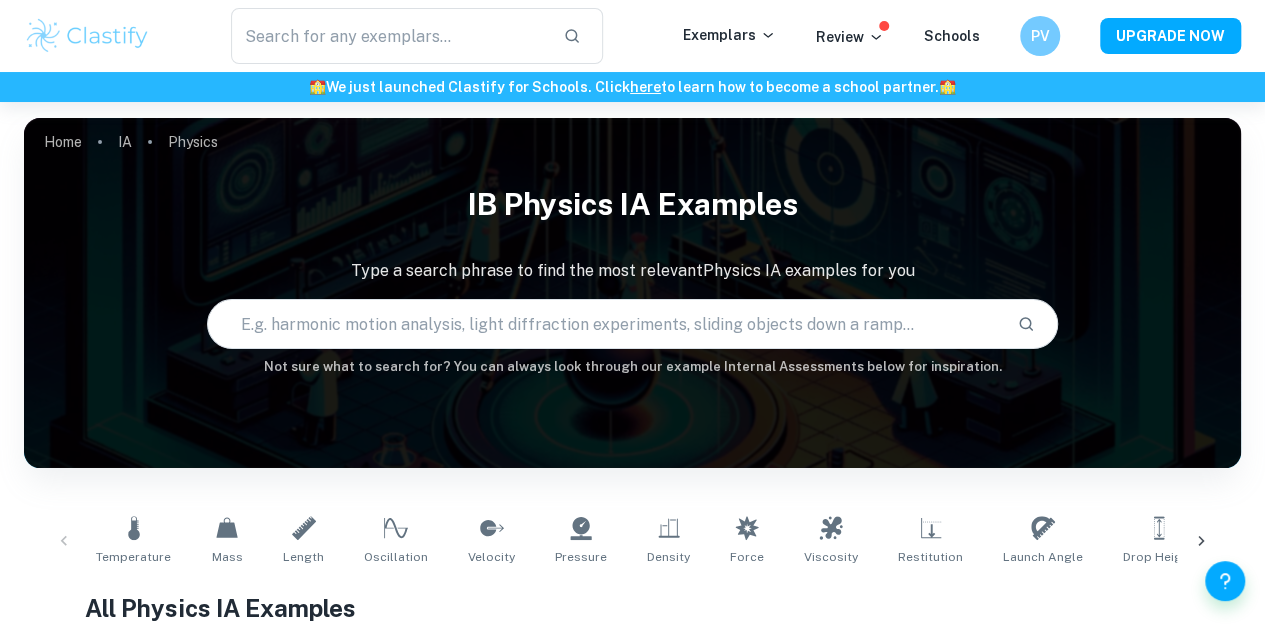 scroll, scrollTop: 203, scrollLeft: 0, axis: vertical 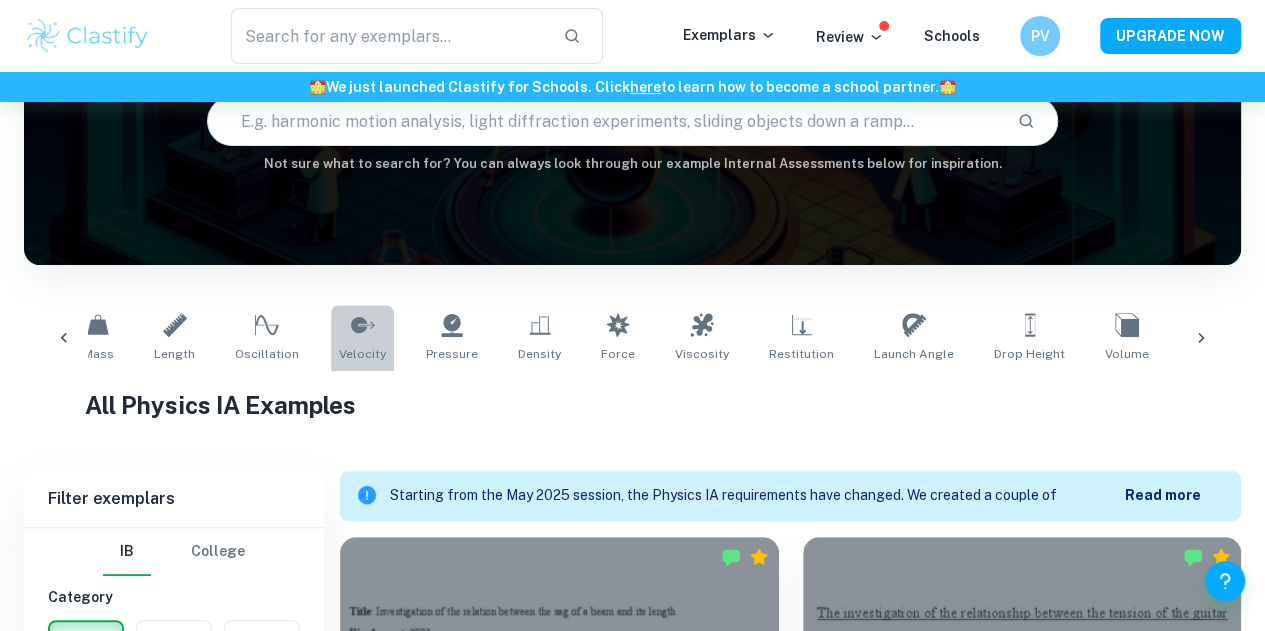 click on "Velocity" at bounding box center [362, 338] 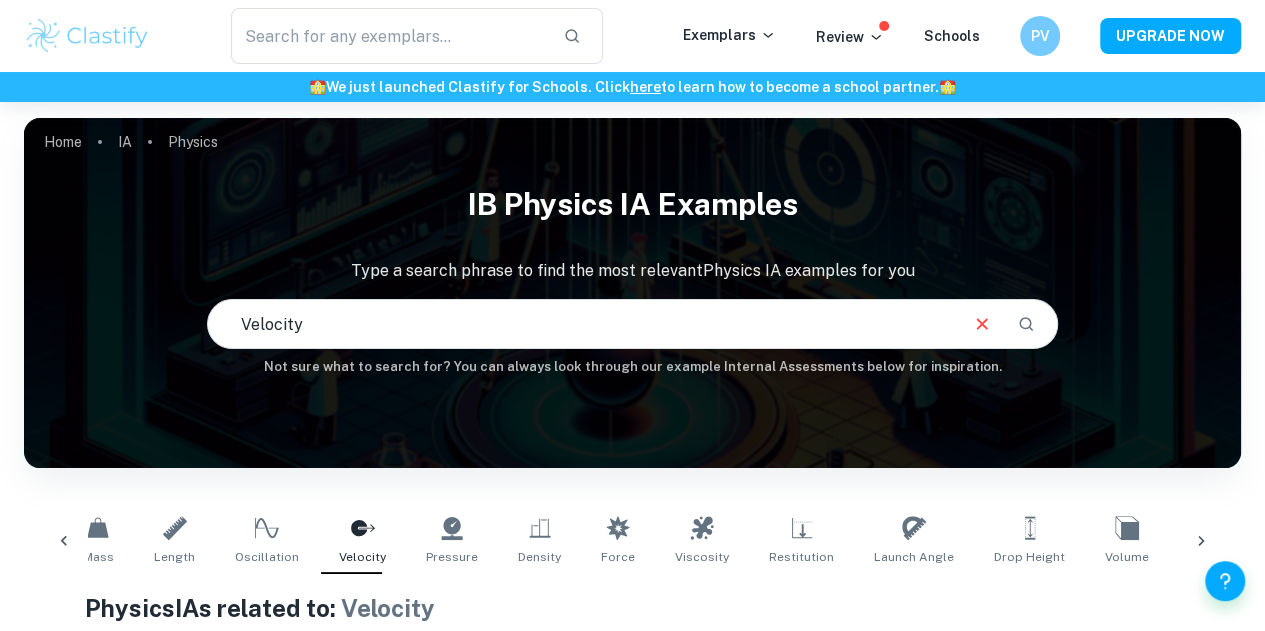 scroll, scrollTop: 274, scrollLeft: 0, axis: vertical 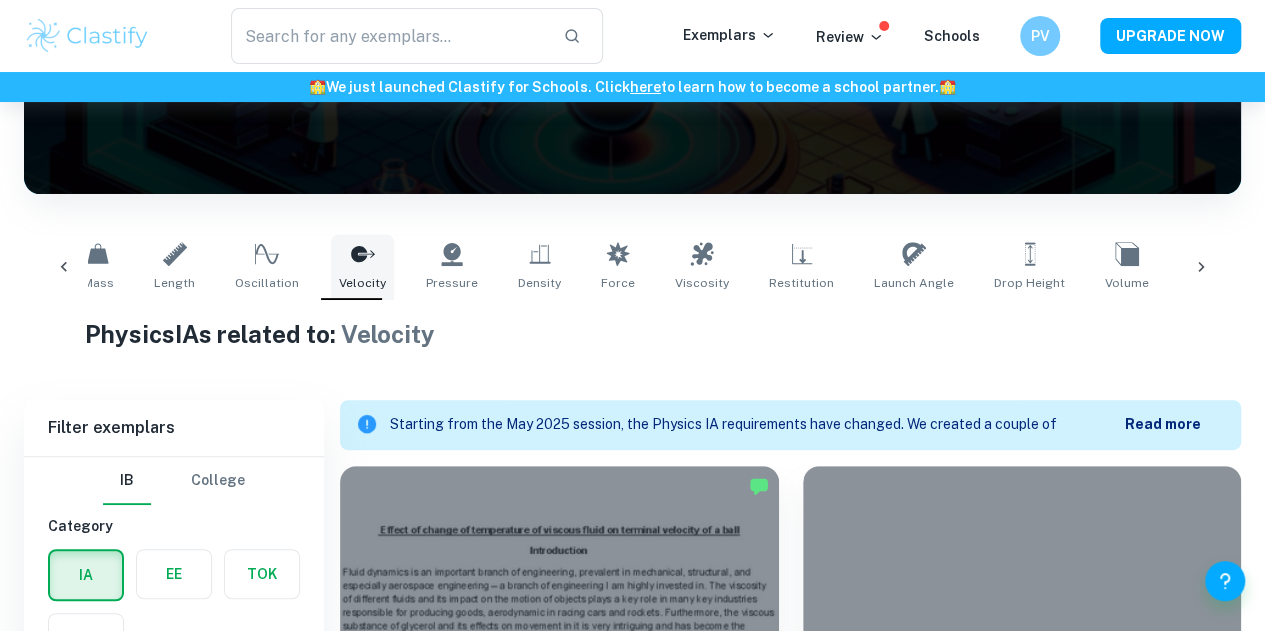 click on "Velocity" at bounding box center (362, 283) 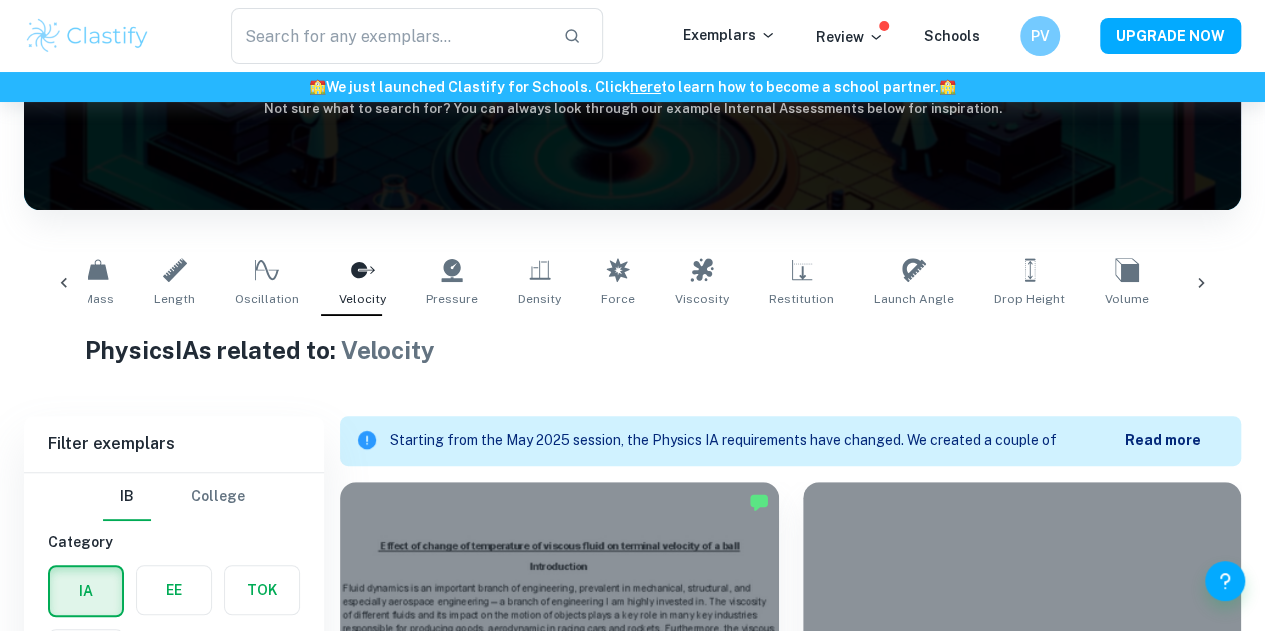scroll, scrollTop: 262, scrollLeft: 0, axis: vertical 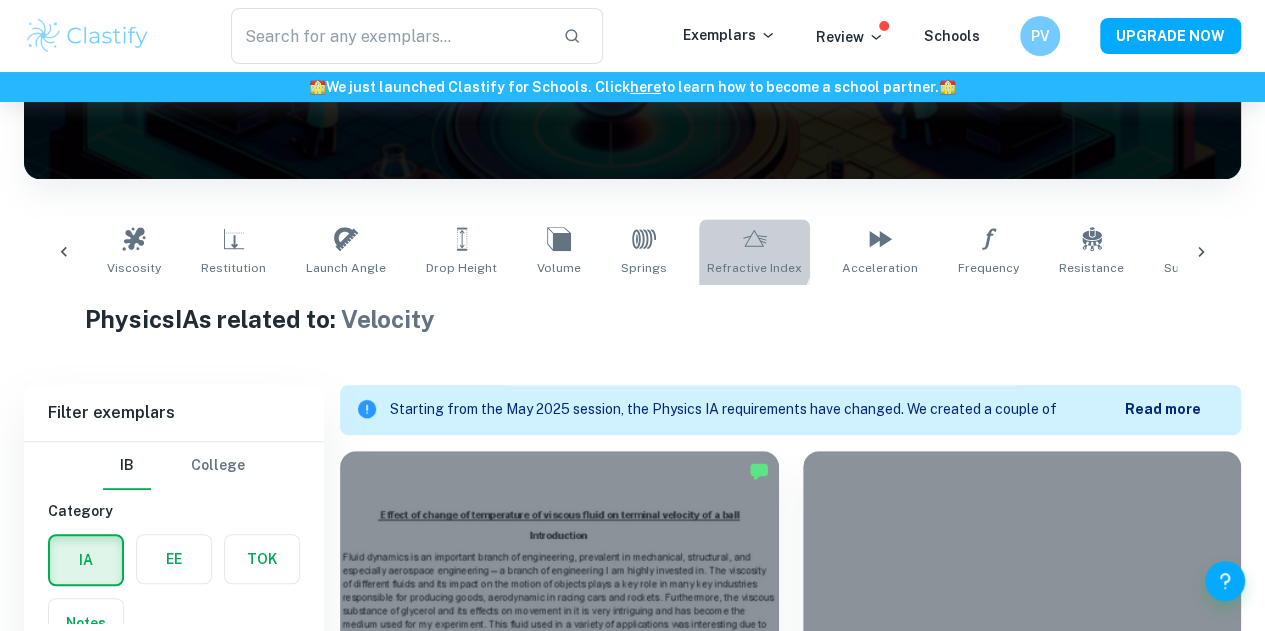 click on "Refractive Index" at bounding box center (754, 252) 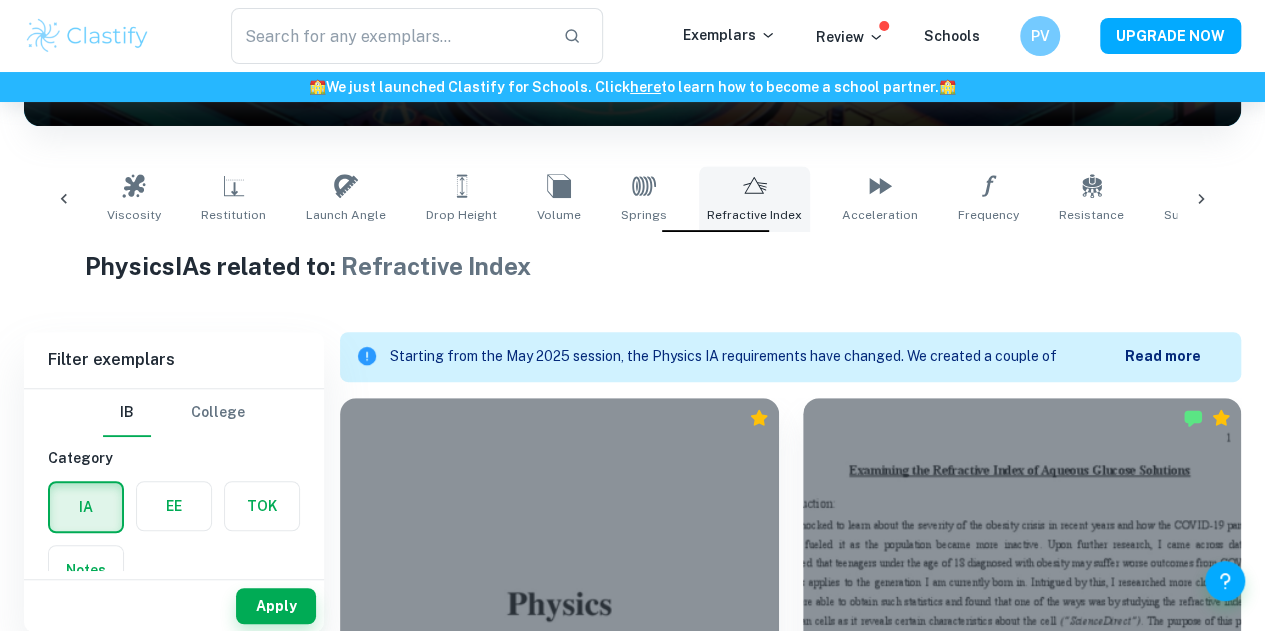 scroll, scrollTop: 316, scrollLeft: 0, axis: vertical 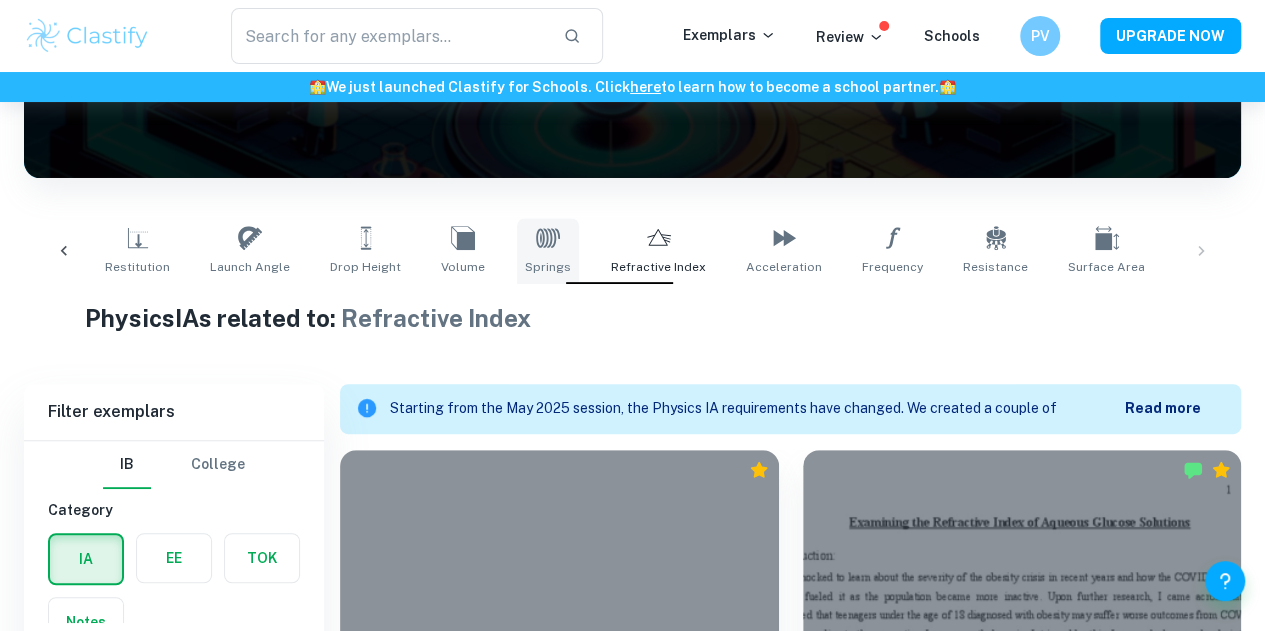 click on "Springs" at bounding box center [548, 267] 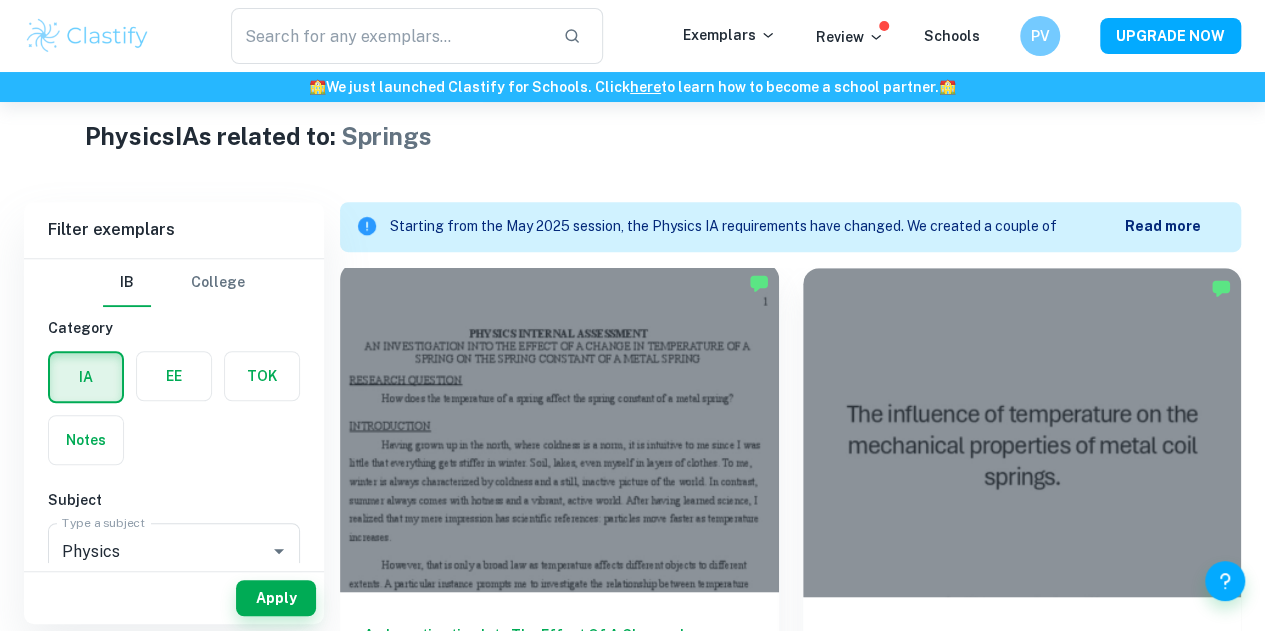 scroll, scrollTop: 594, scrollLeft: 0, axis: vertical 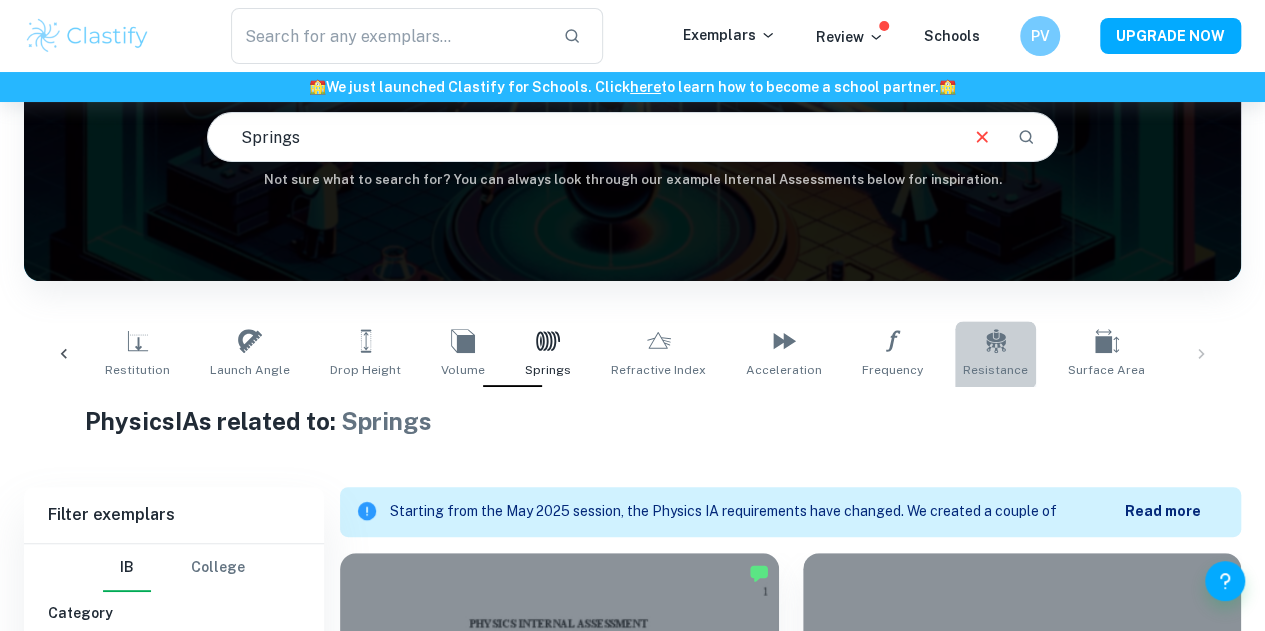 click 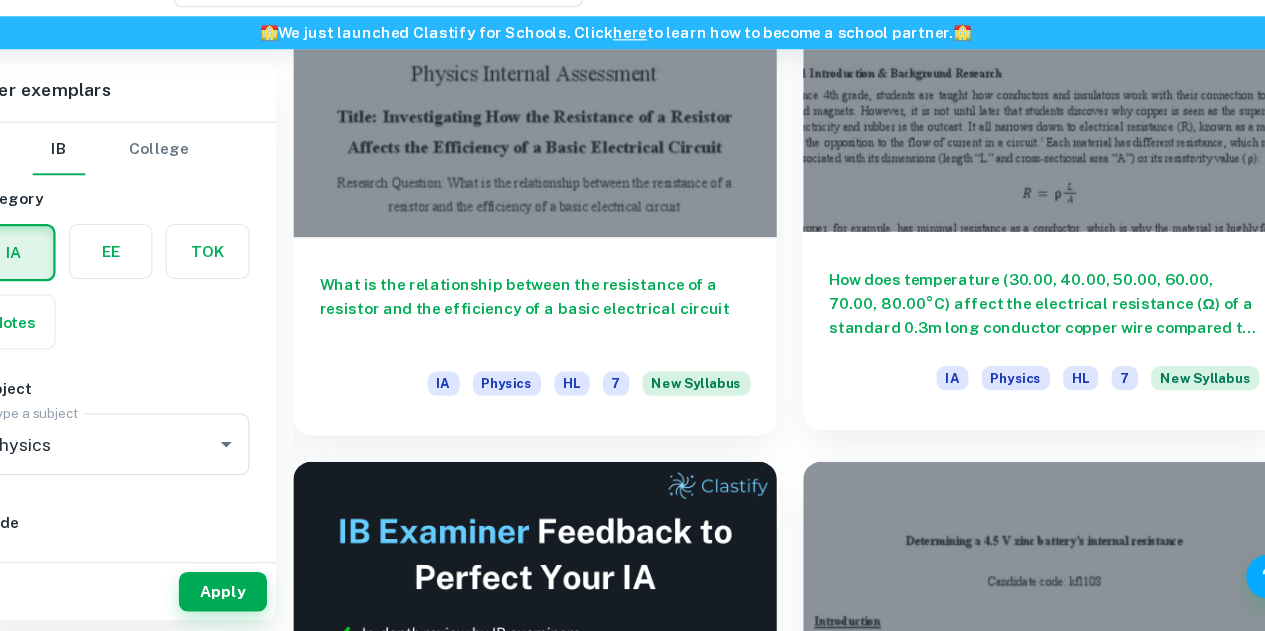 scroll, scrollTop: 797, scrollLeft: 0, axis: vertical 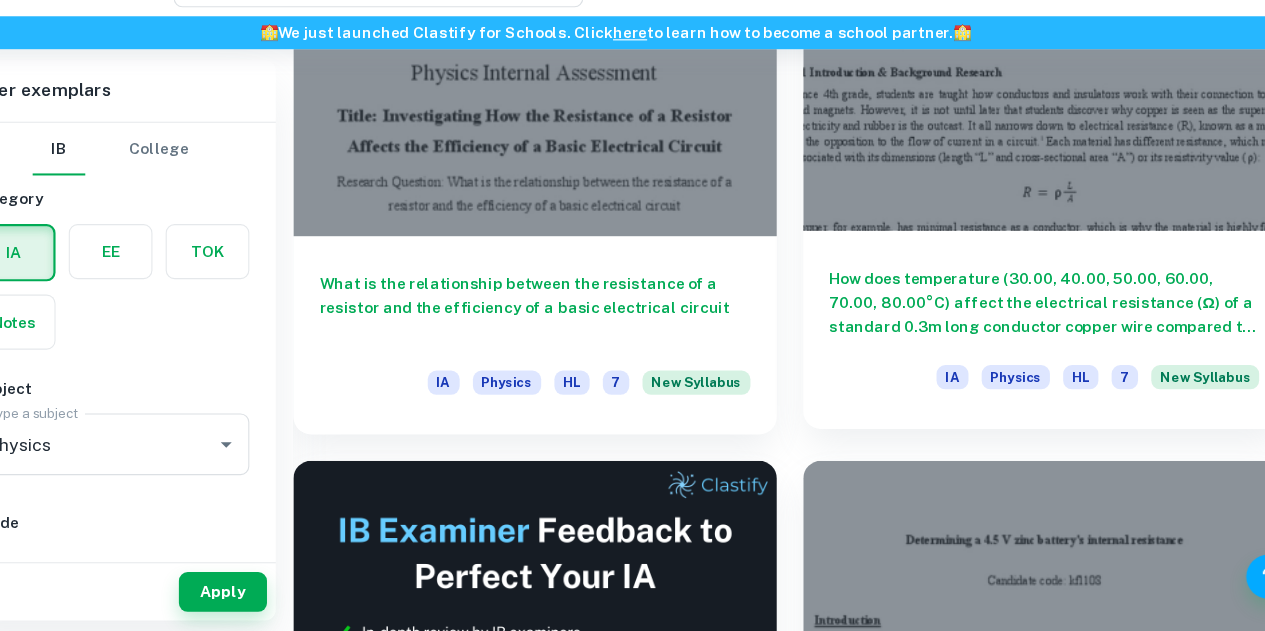 click on "IA Physics HL 7 New Syllabus" at bounding box center [1070, 406] 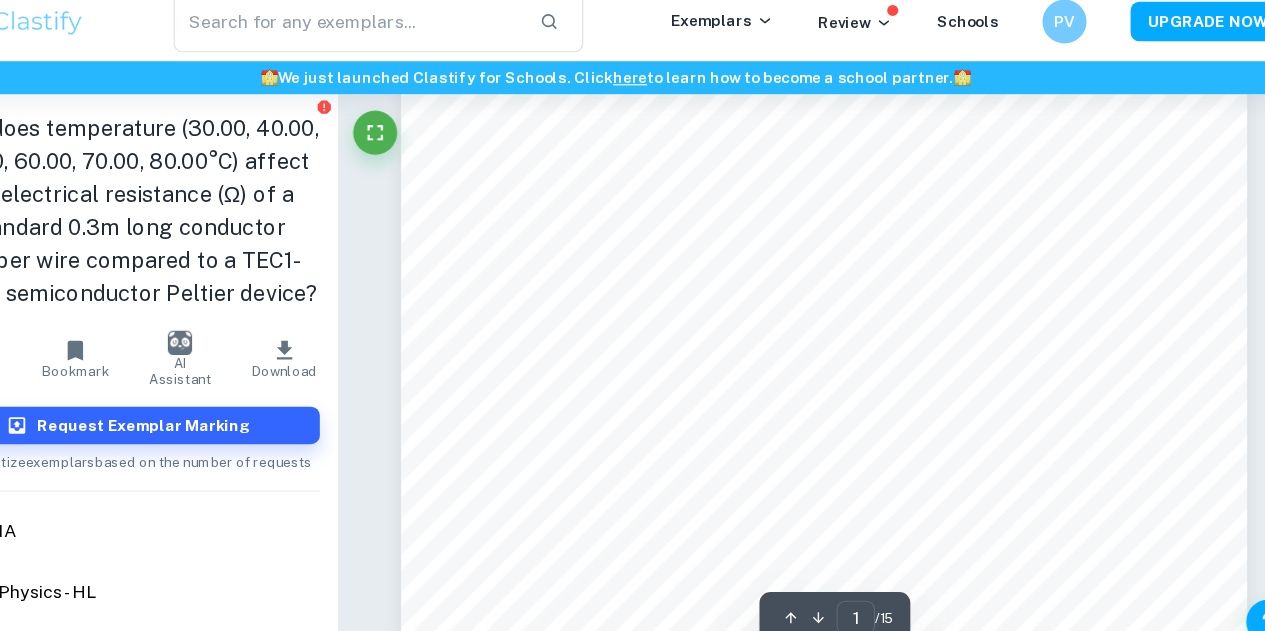 scroll, scrollTop: 50, scrollLeft: 0, axis: vertical 